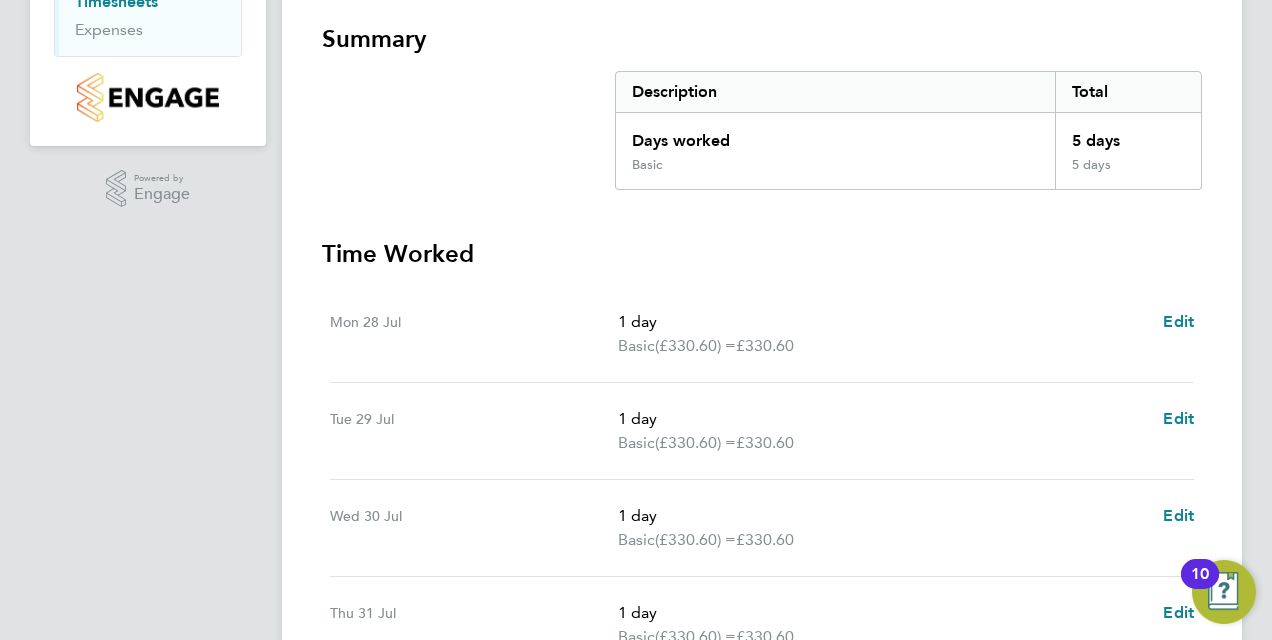 scroll, scrollTop: 700, scrollLeft: 0, axis: vertical 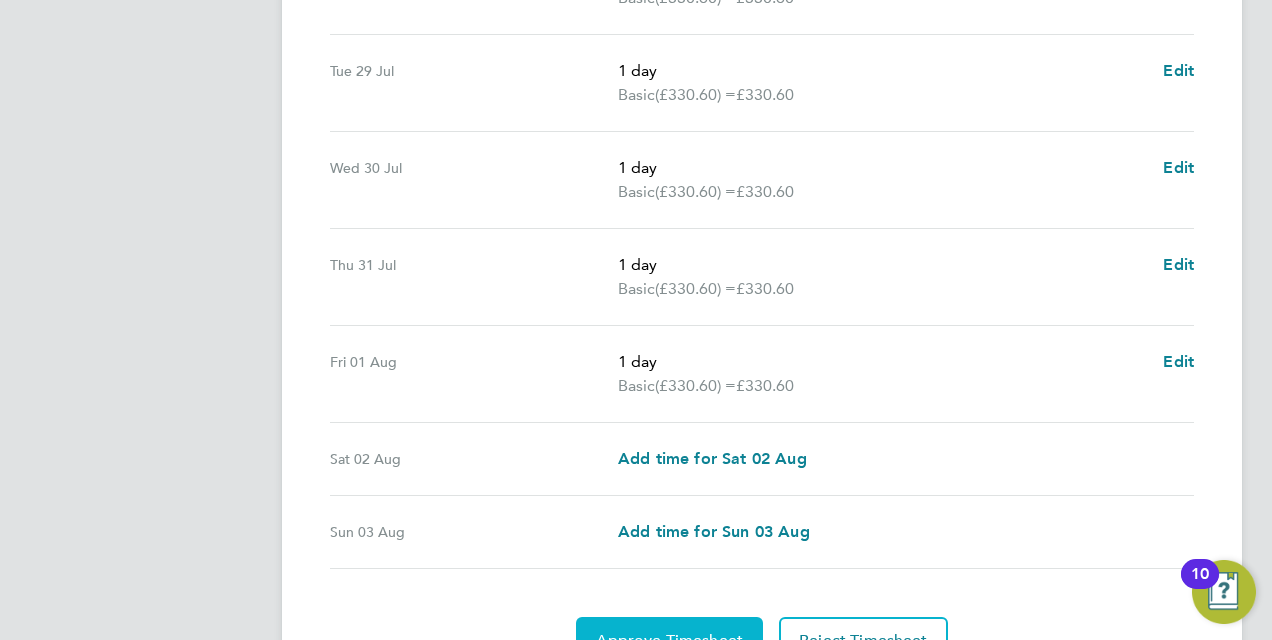 click on "Approve Timesheet" 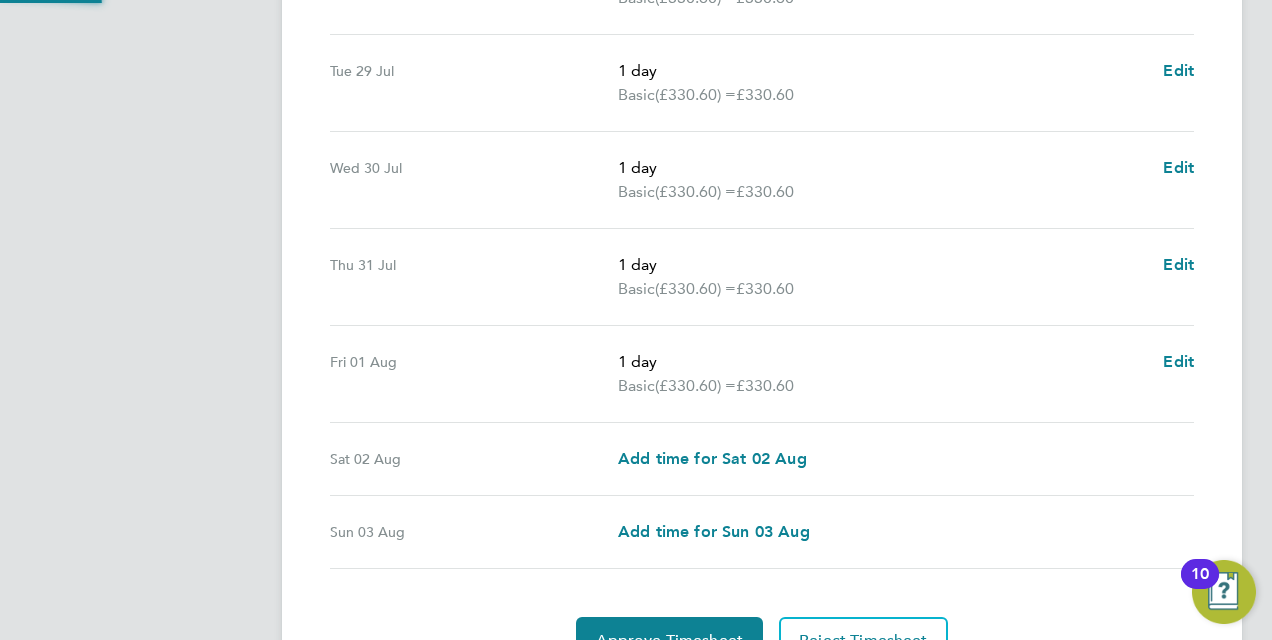 scroll, scrollTop: 0, scrollLeft: 0, axis: both 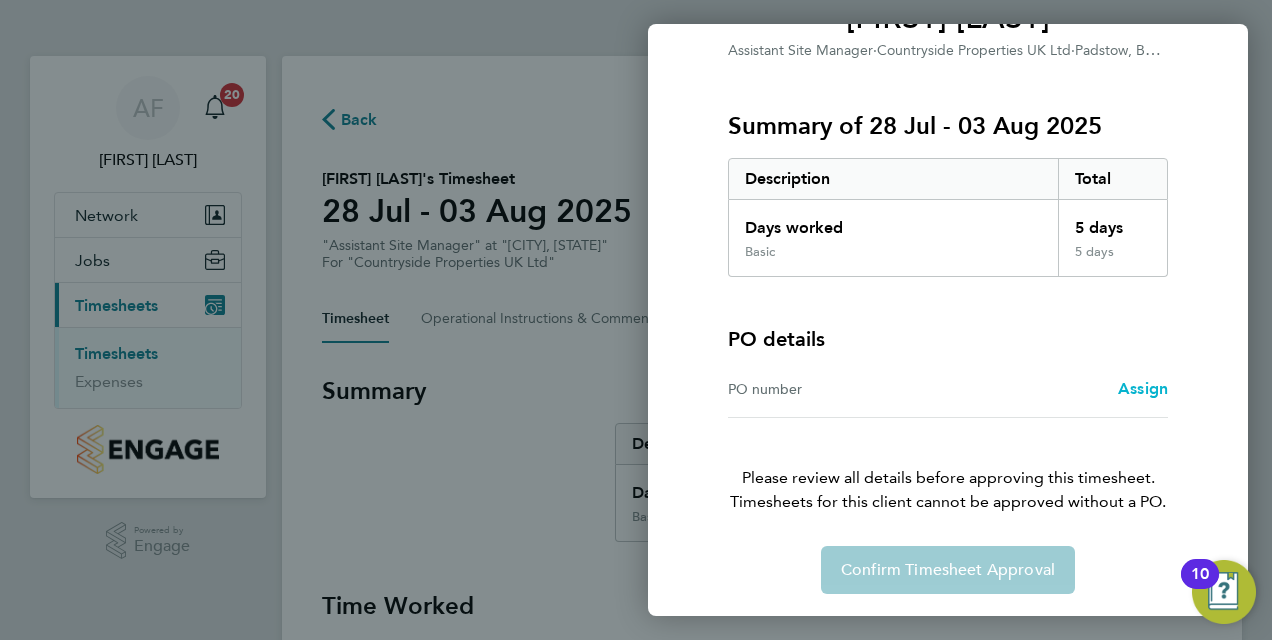 click on "Assign" at bounding box center [1143, 388] 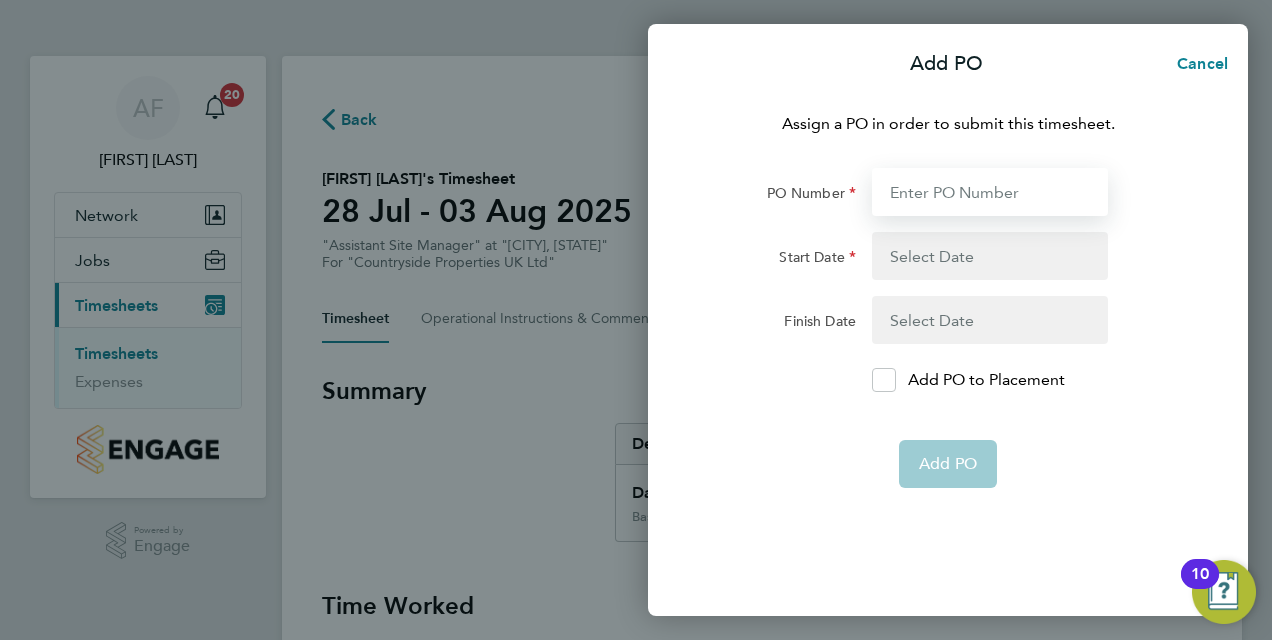 click on "PO Number" at bounding box center (990, 192) 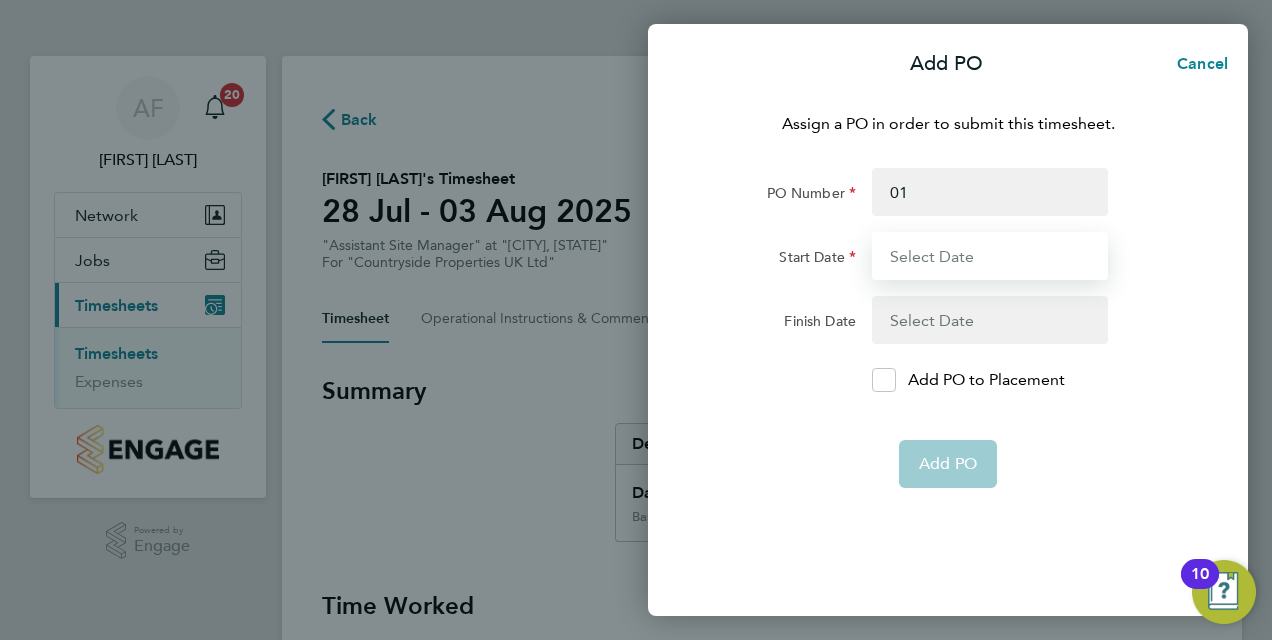 type on "[DATE]" 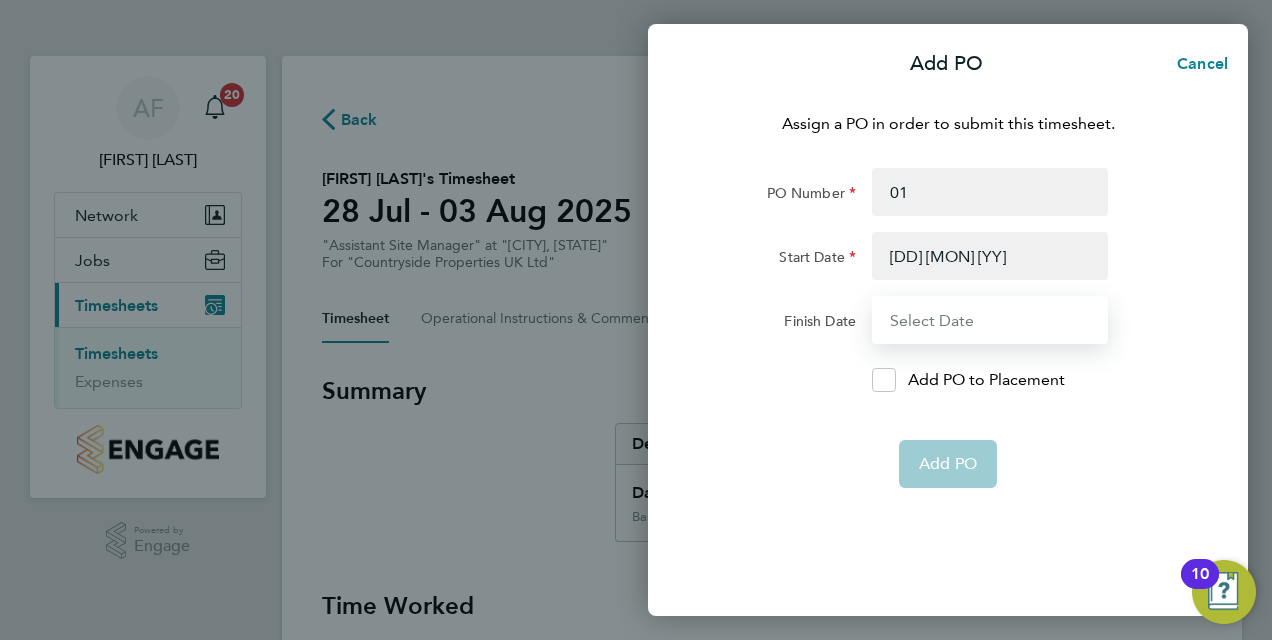 type on "03 Aug 25" 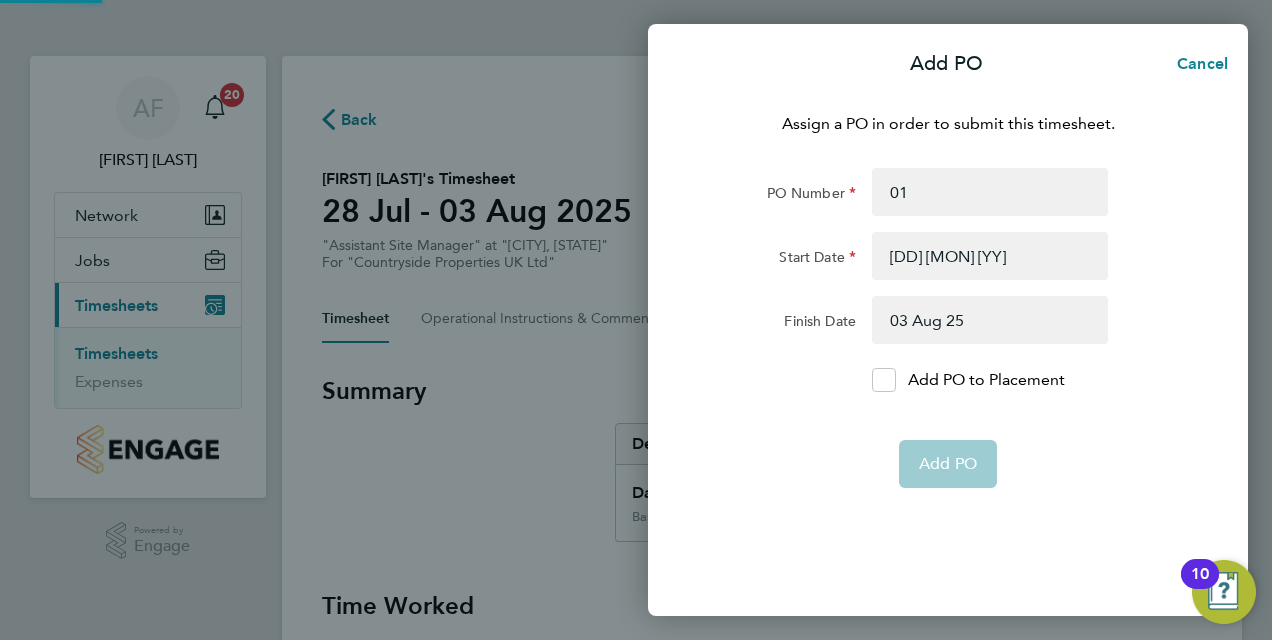 click on "Add PO" 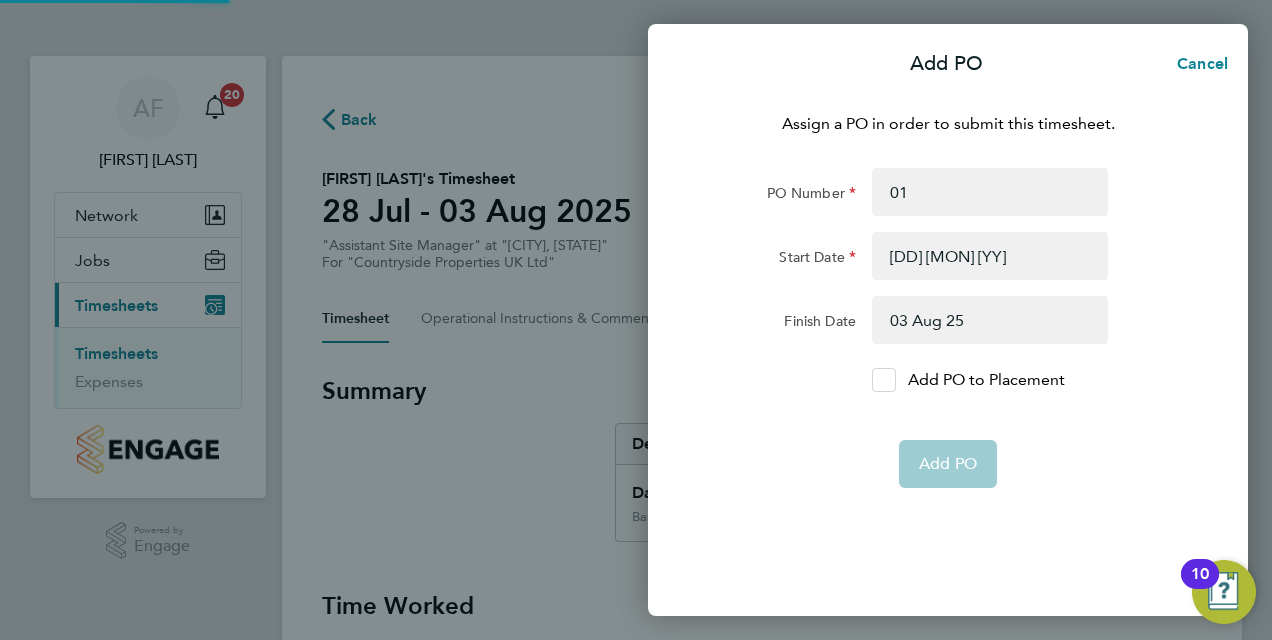 click 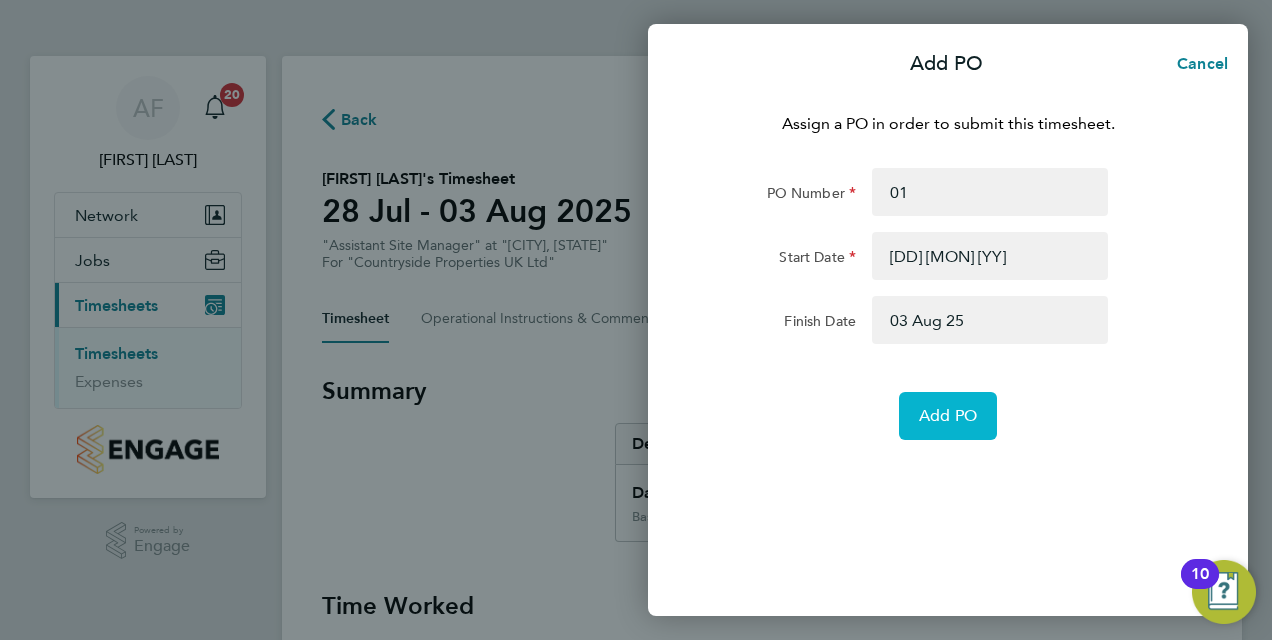 click on "Add PO" 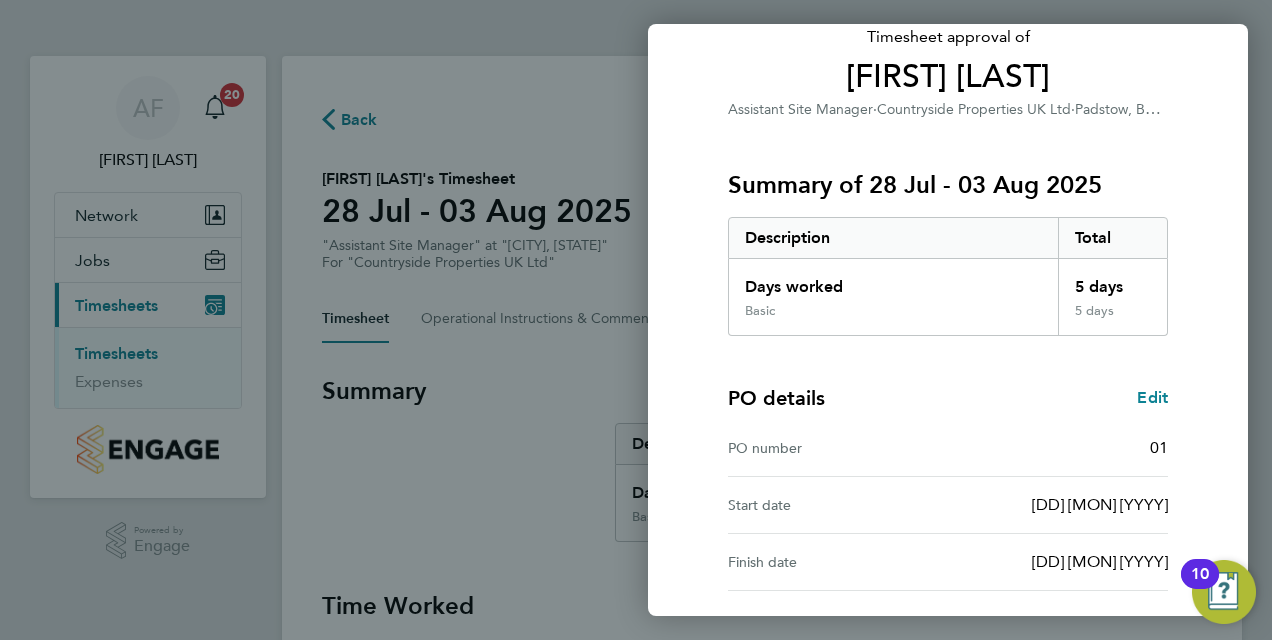 scroll, scrollTop: 316, scrollLeft: 0, axis: vertical 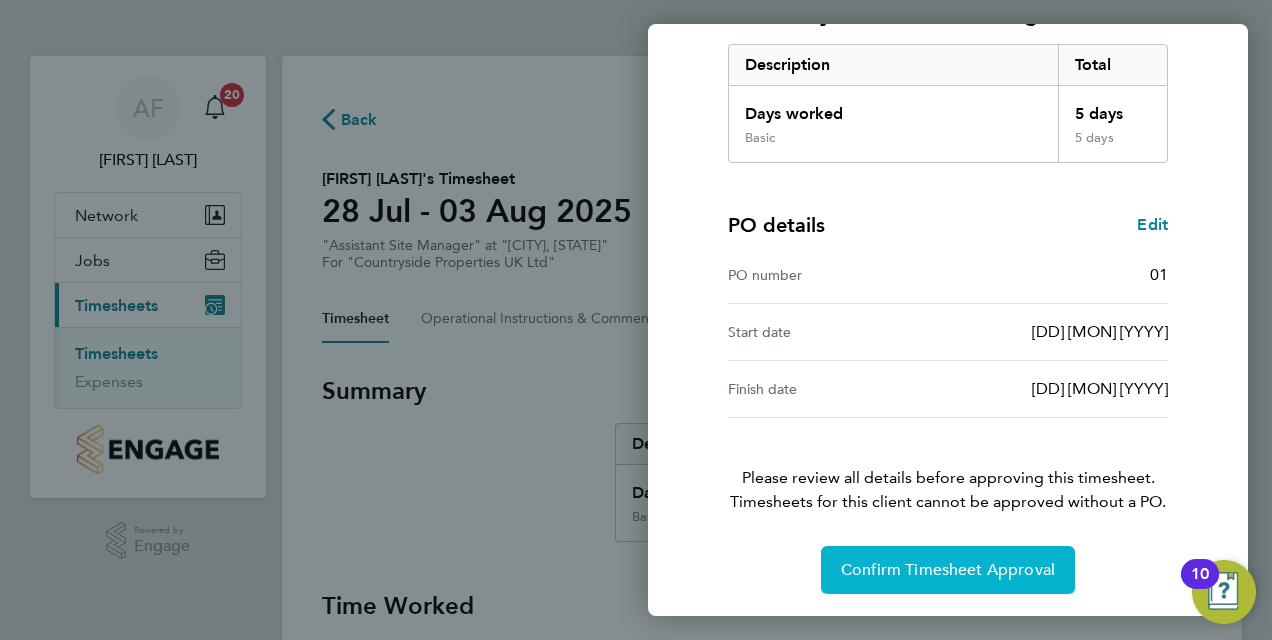 click on "Confirm Timesheet Approval" 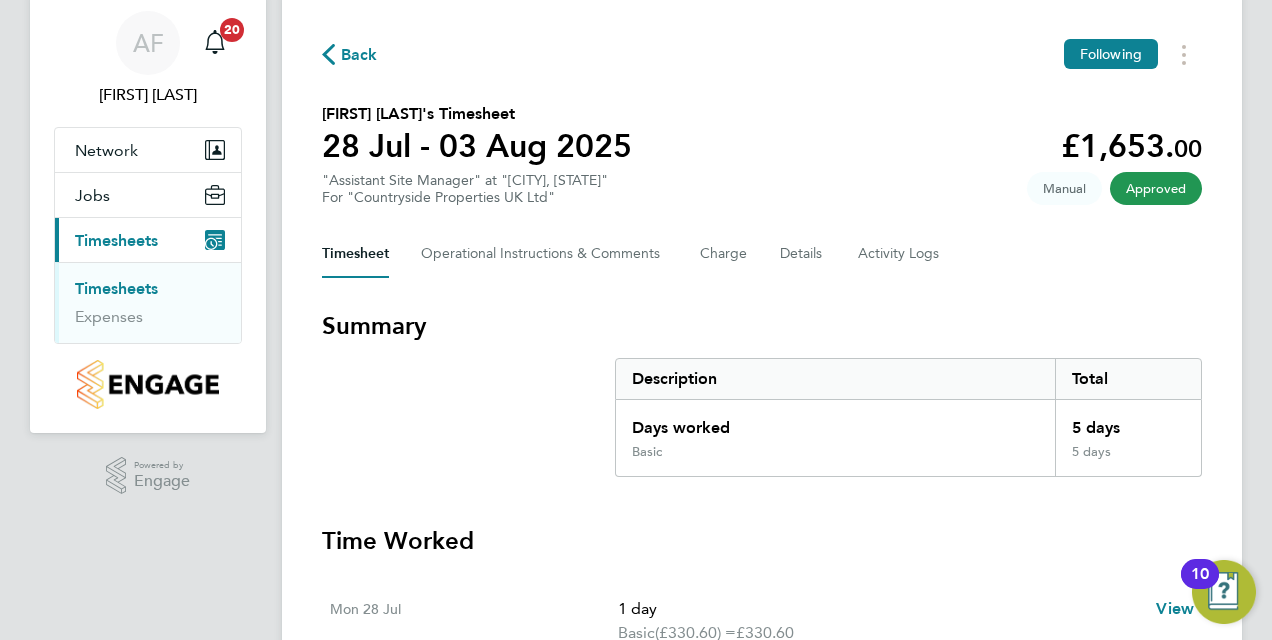 scroll, scrollTop: 0, scrollLeft: 0, axis: both 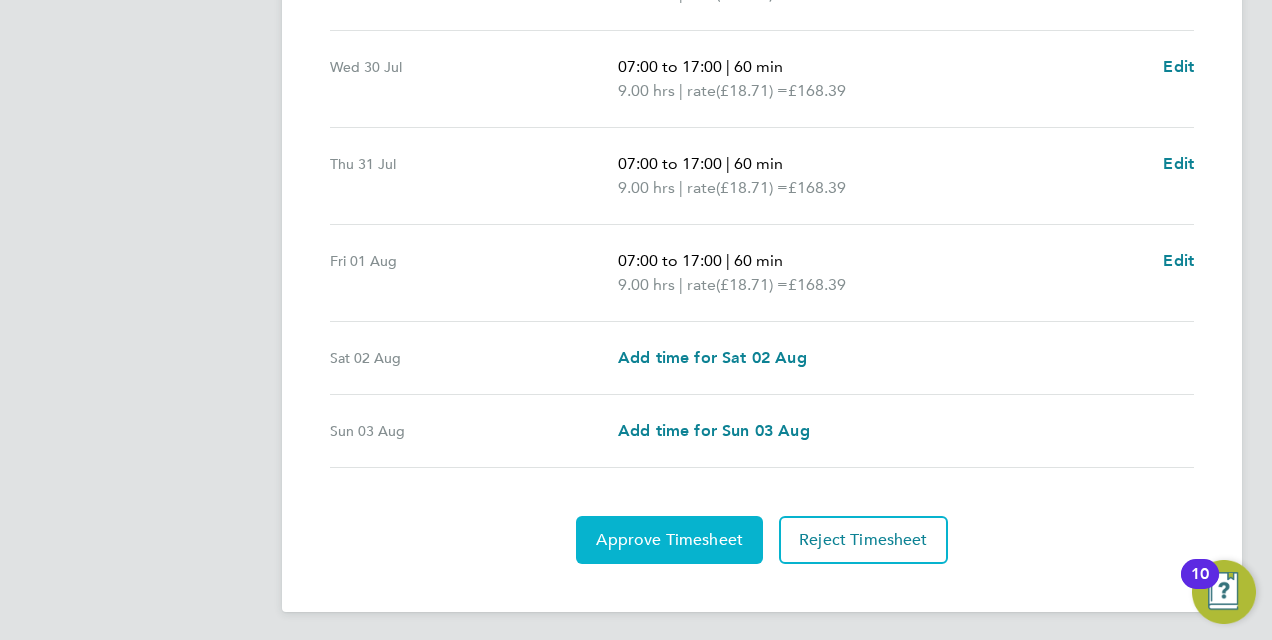 click on "Approve Timesheet" 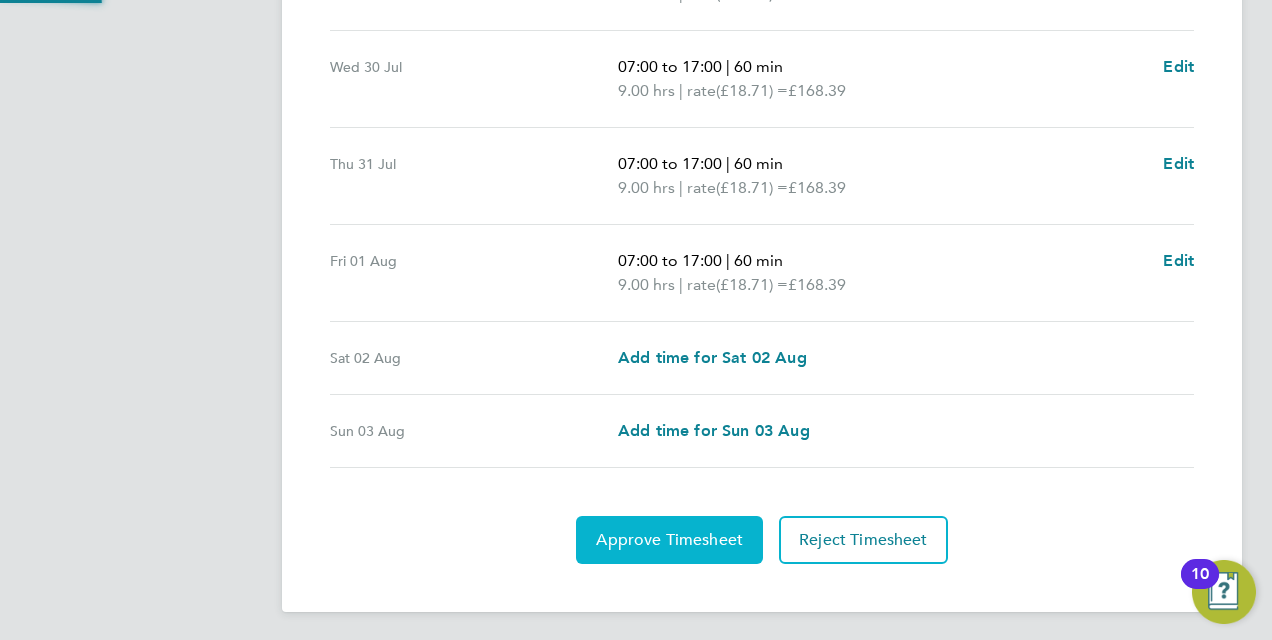 scroll, scrollTop: 0, scrollLeft: 0, axis: both 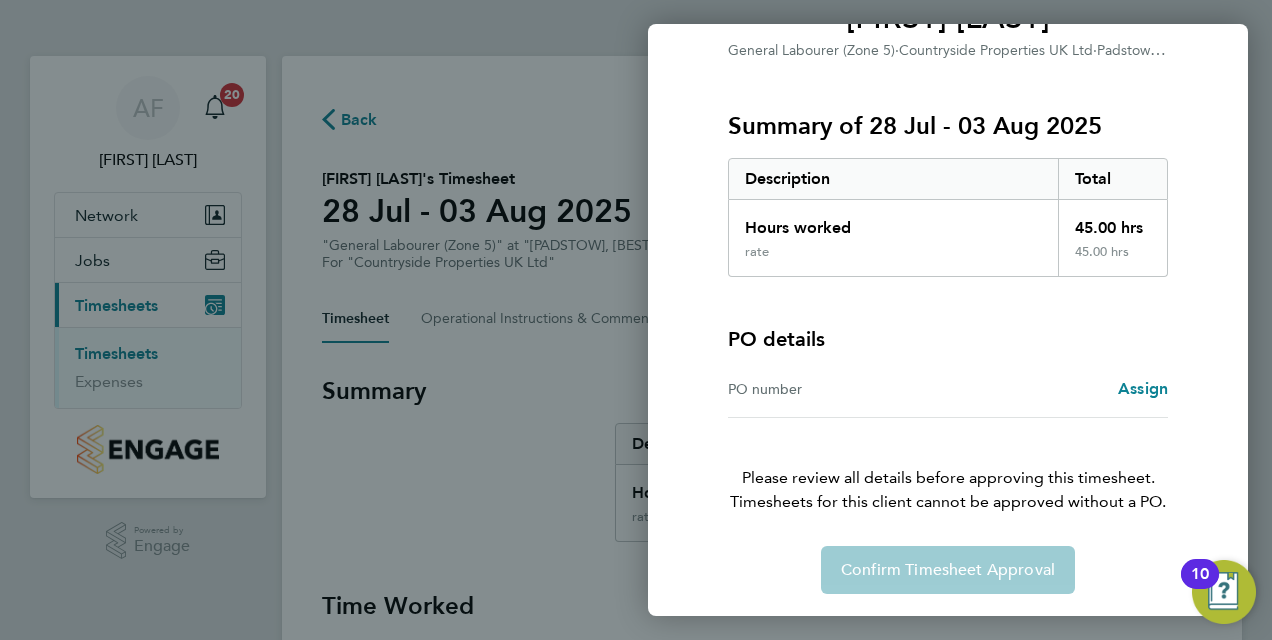 click on "PO number" at bounding box center [838, 389] 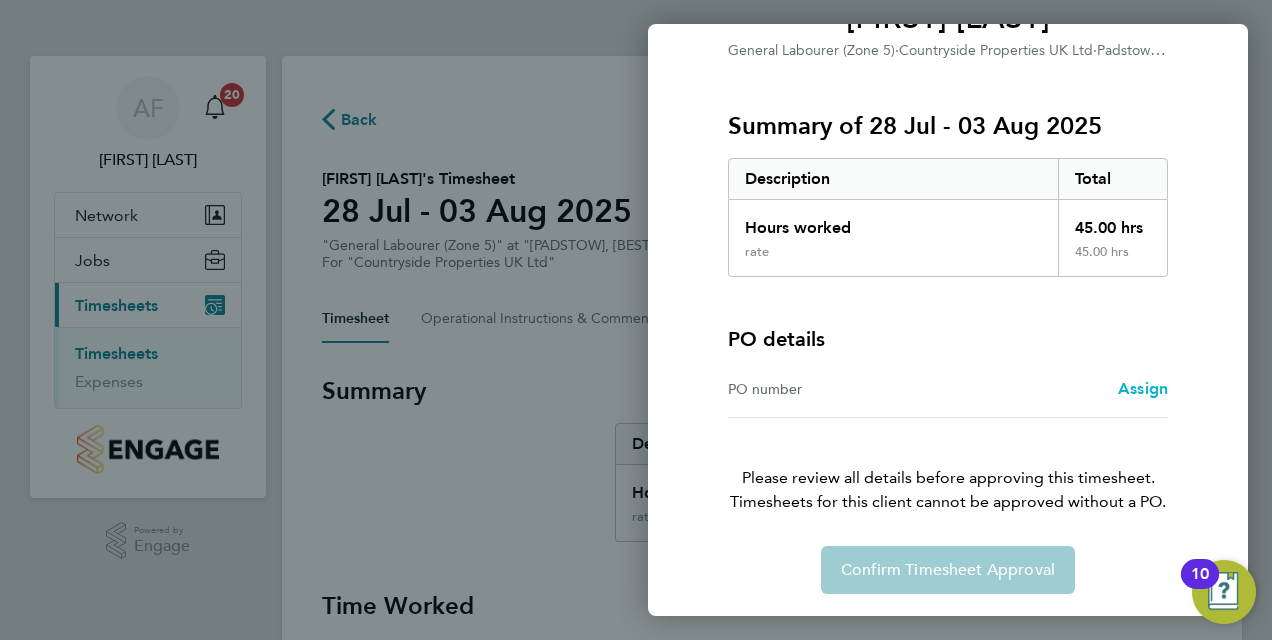 click on "Assign" at bounding box center [1143, 388] 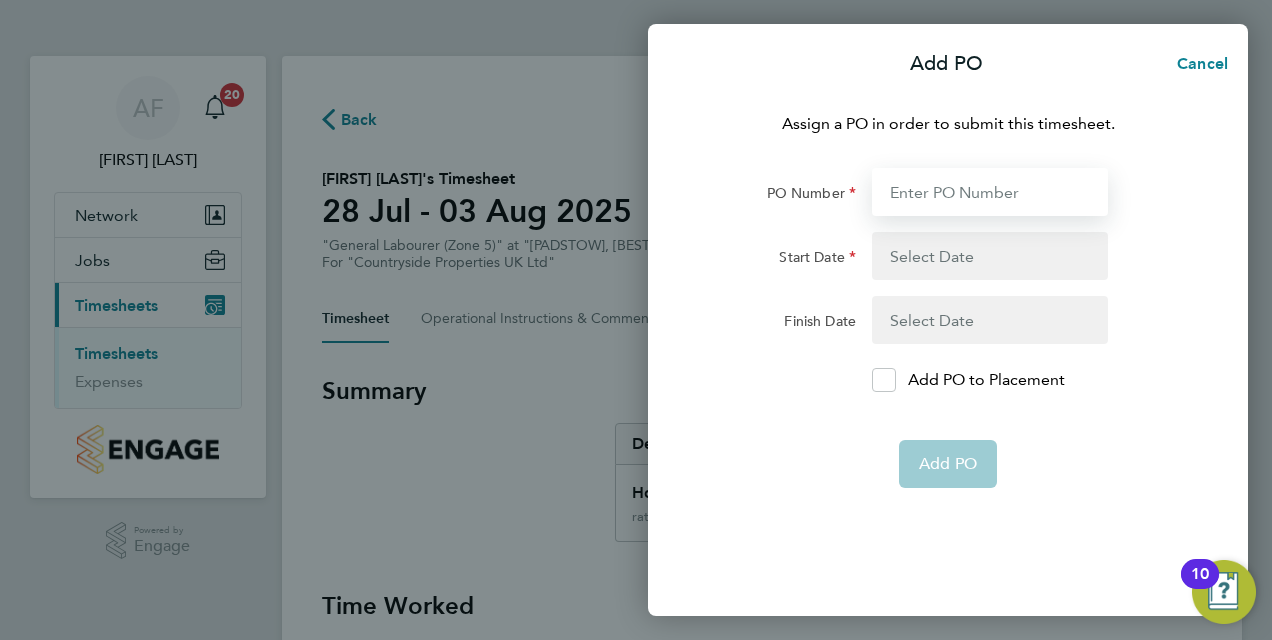 click on "PO Number" at bounding box center (990, 192) 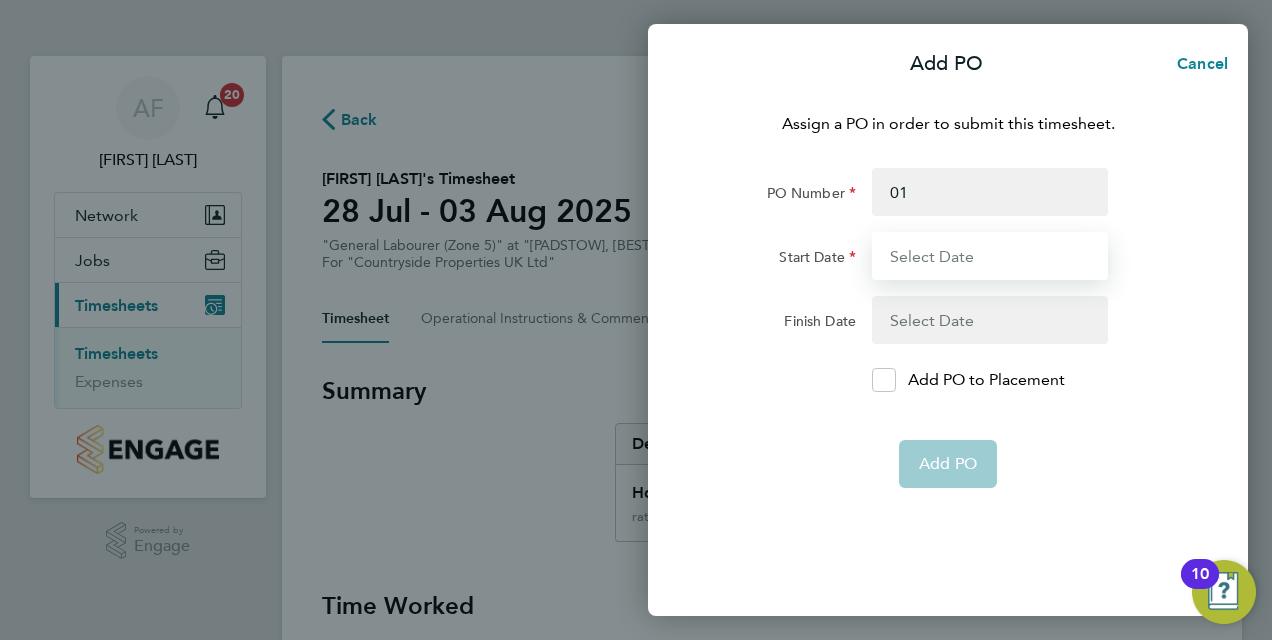 type on "[DATE]" 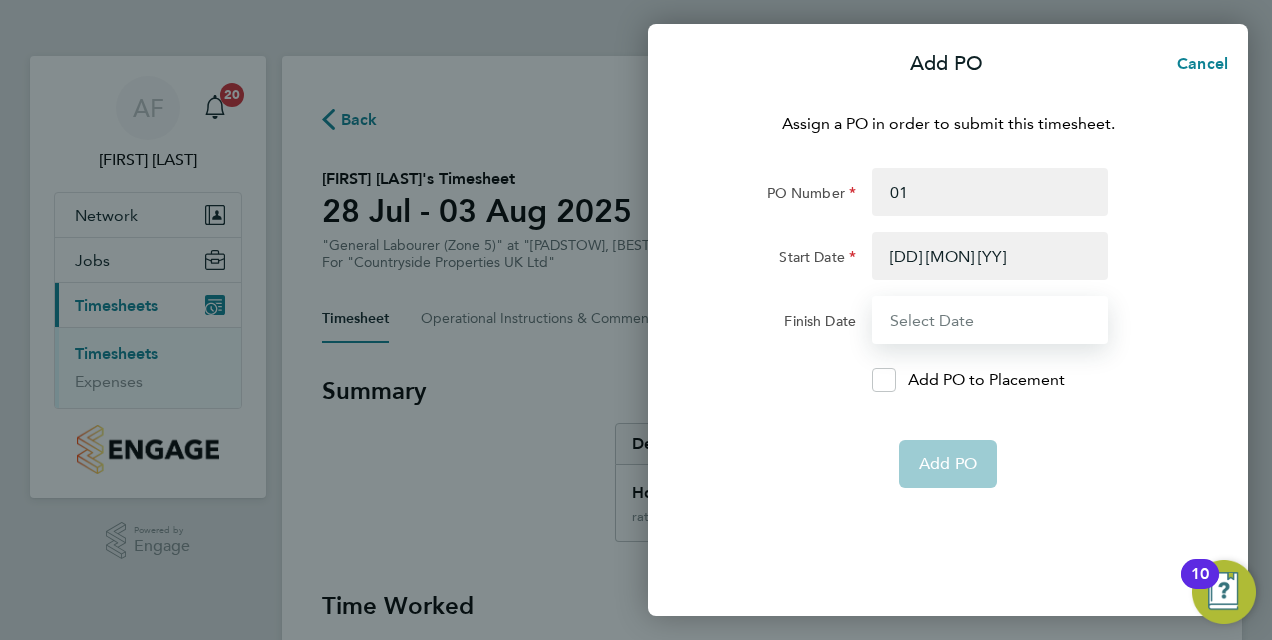 type on "03 Aug 25" 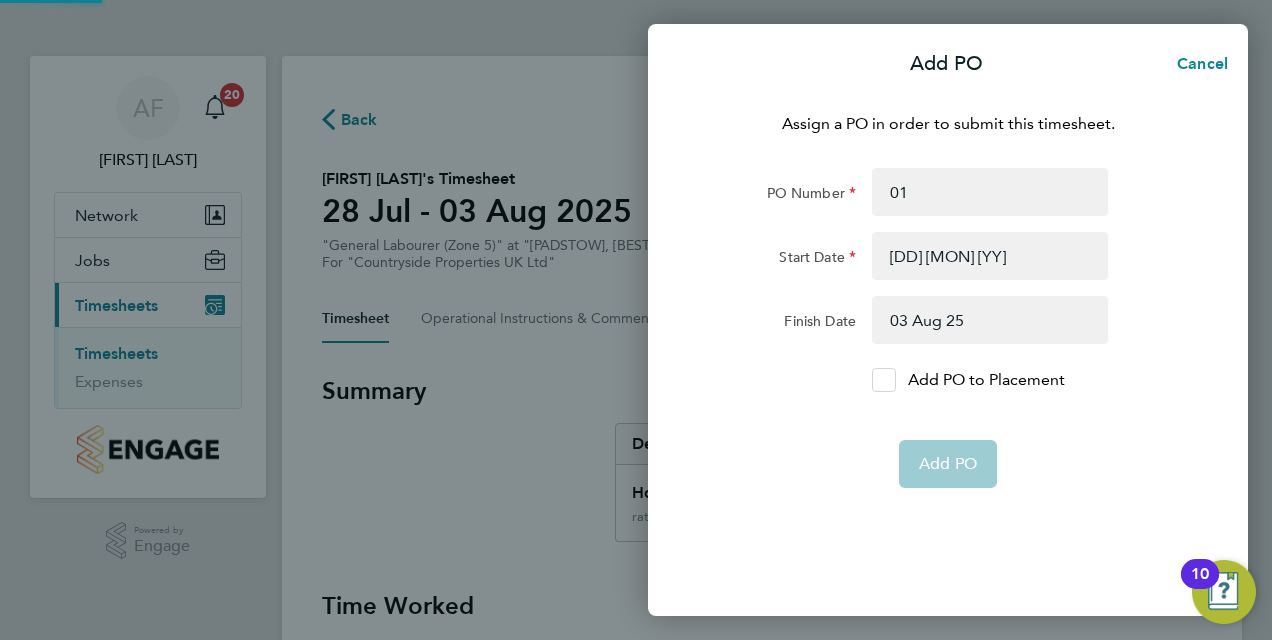 click 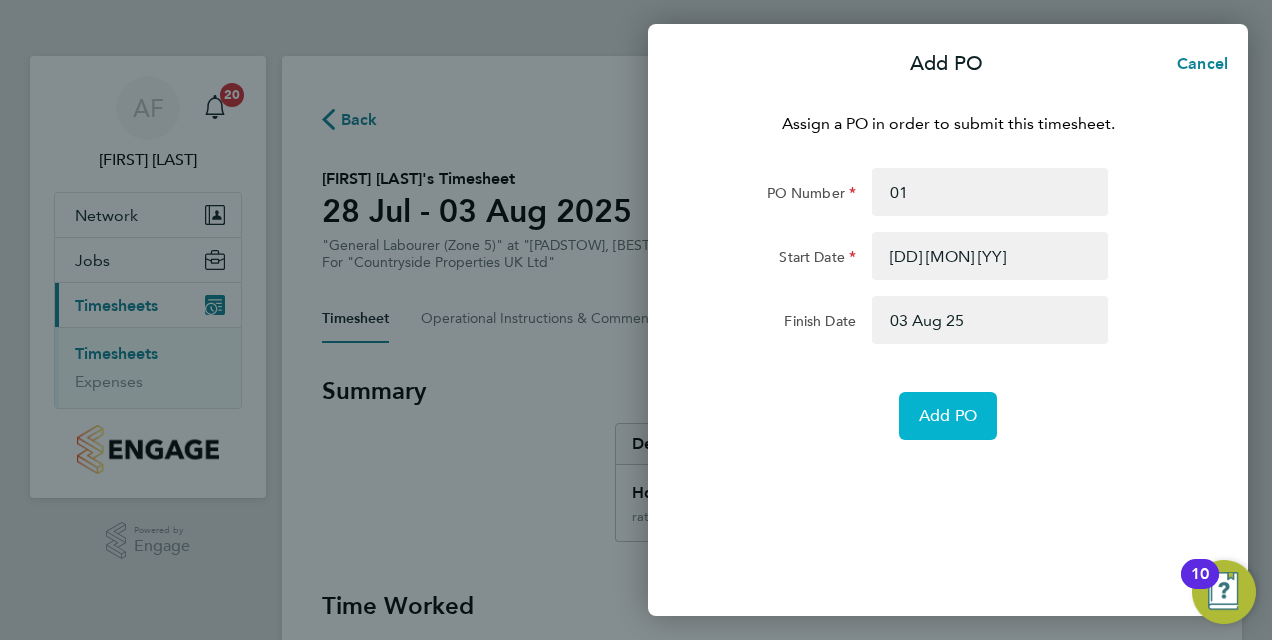 click on "Add PO" 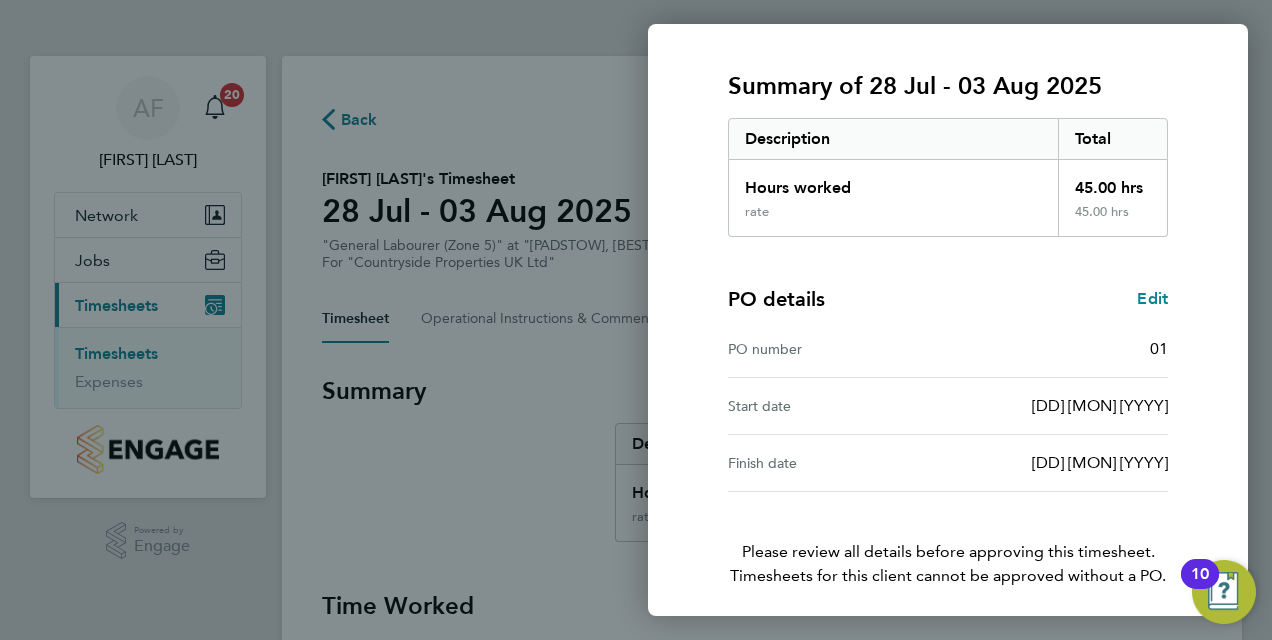 scroll, scrollTop: 316, scrollLeft: 0, axis: vertical 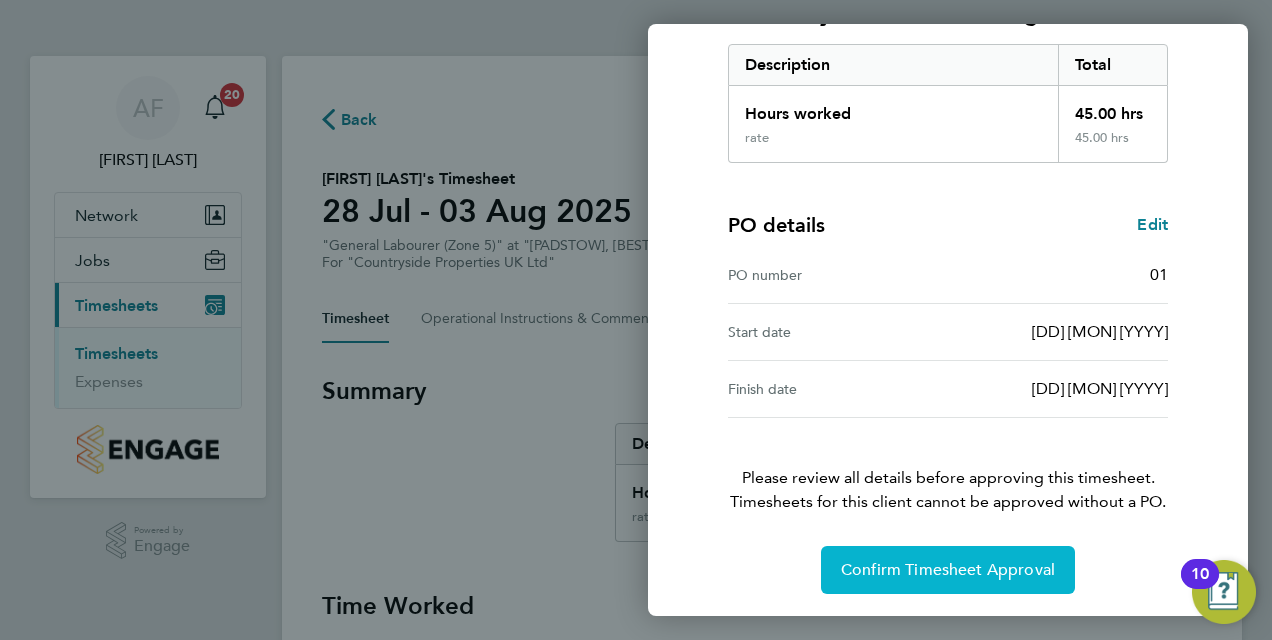 click on "Confirm Timesheet Approval" 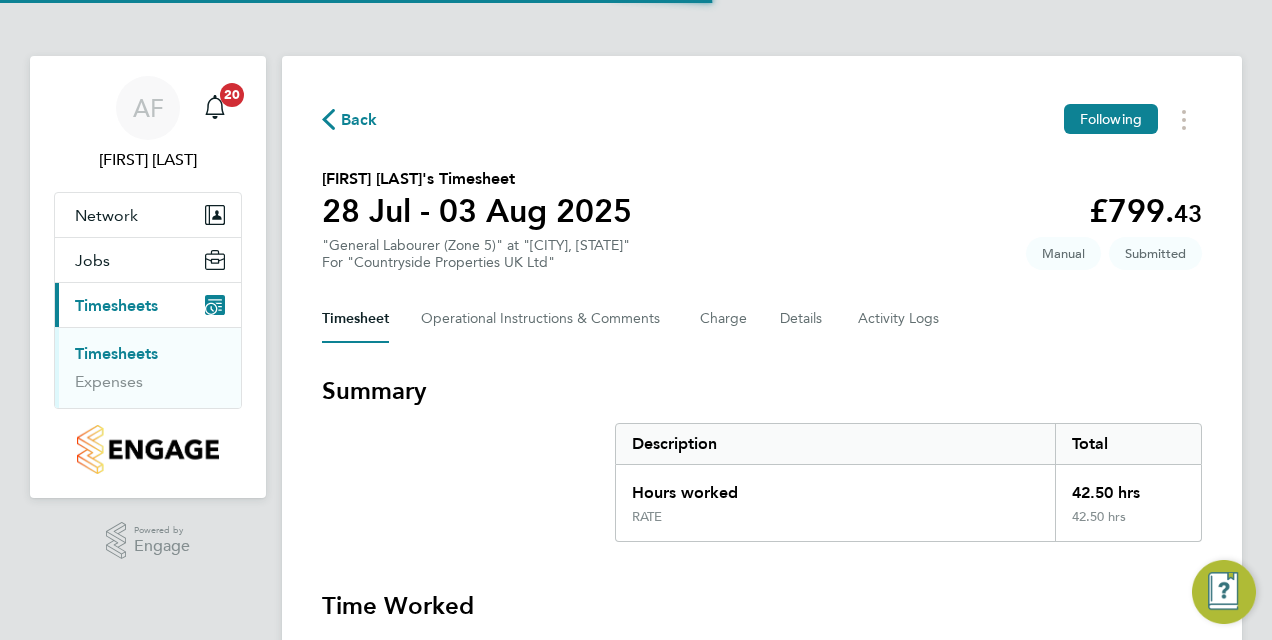 scroll, scrollTop: 0, scrollLeft: 0, axis: both 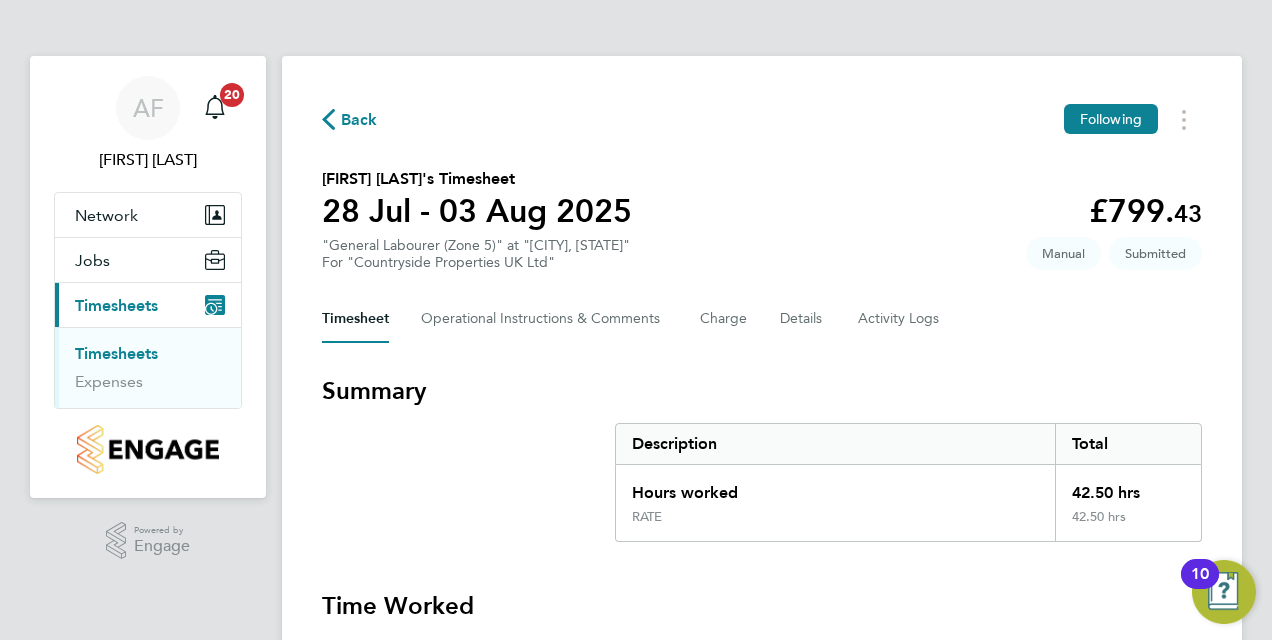 click on "Hours worked" at bounding box center (835, 487) 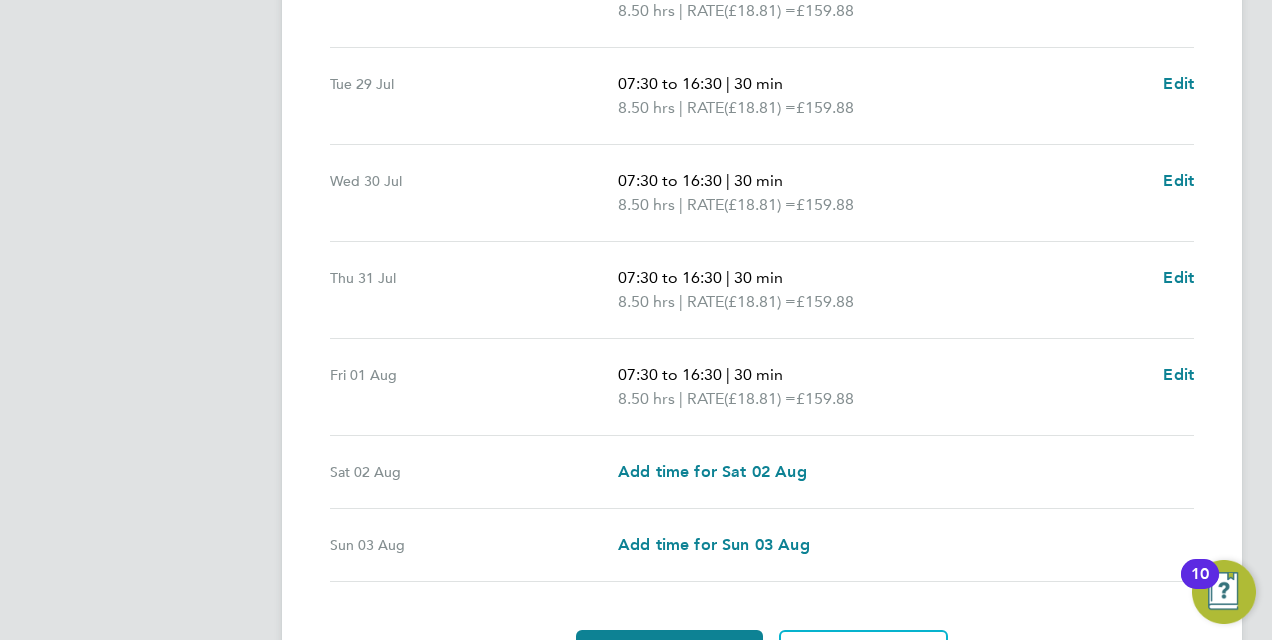 scroll, scrollTop: 801, scrollLeft: 0, axis: vertical 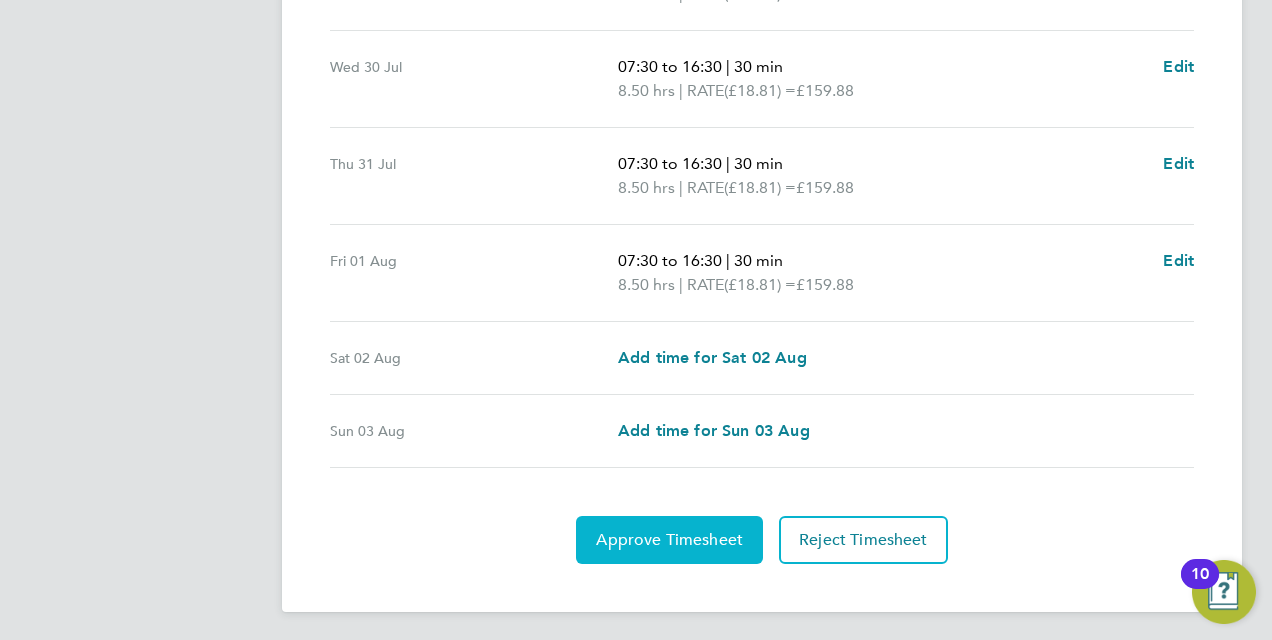 click on "Approve Timesheet" 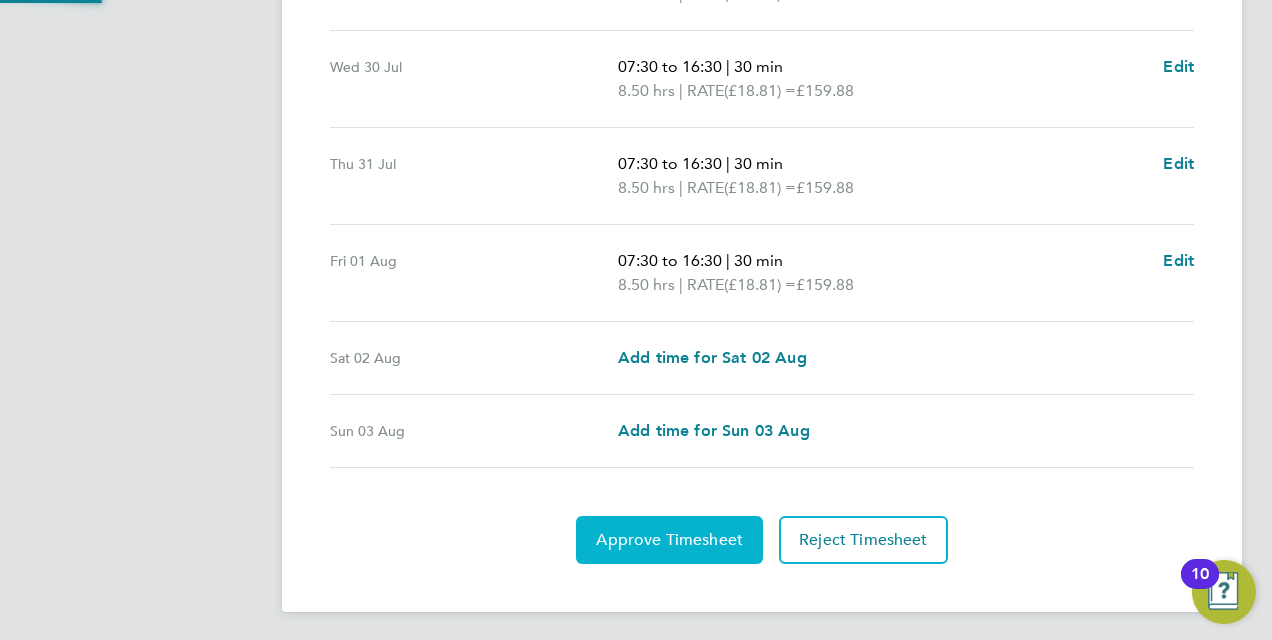 scroll, scrollTop: 0, scrollLeft: 0, axis: both 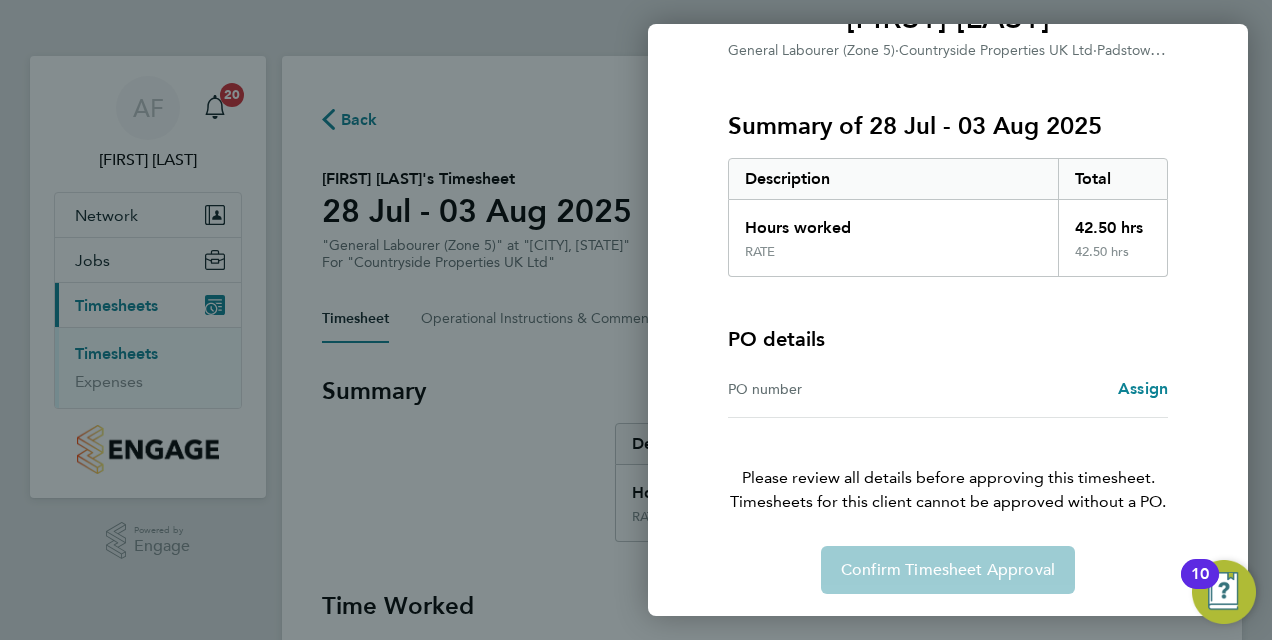 click on "Assign" at bounding box center [1058, 389] 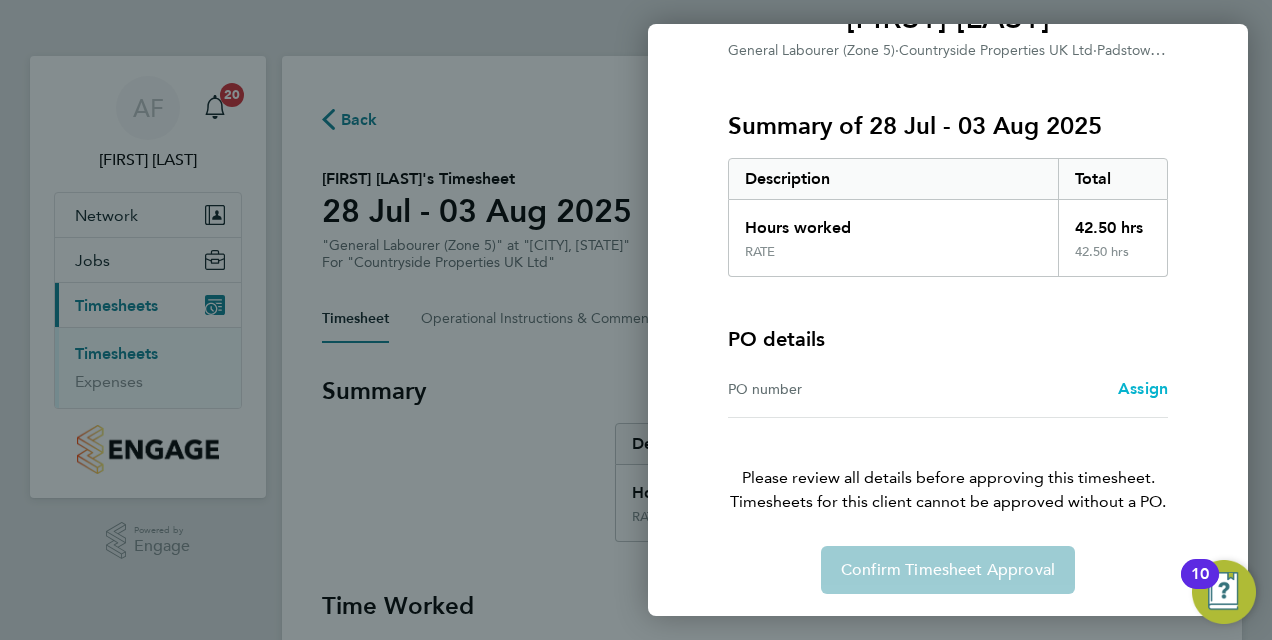 click on "Assign" at bounding box center (1143, 388) 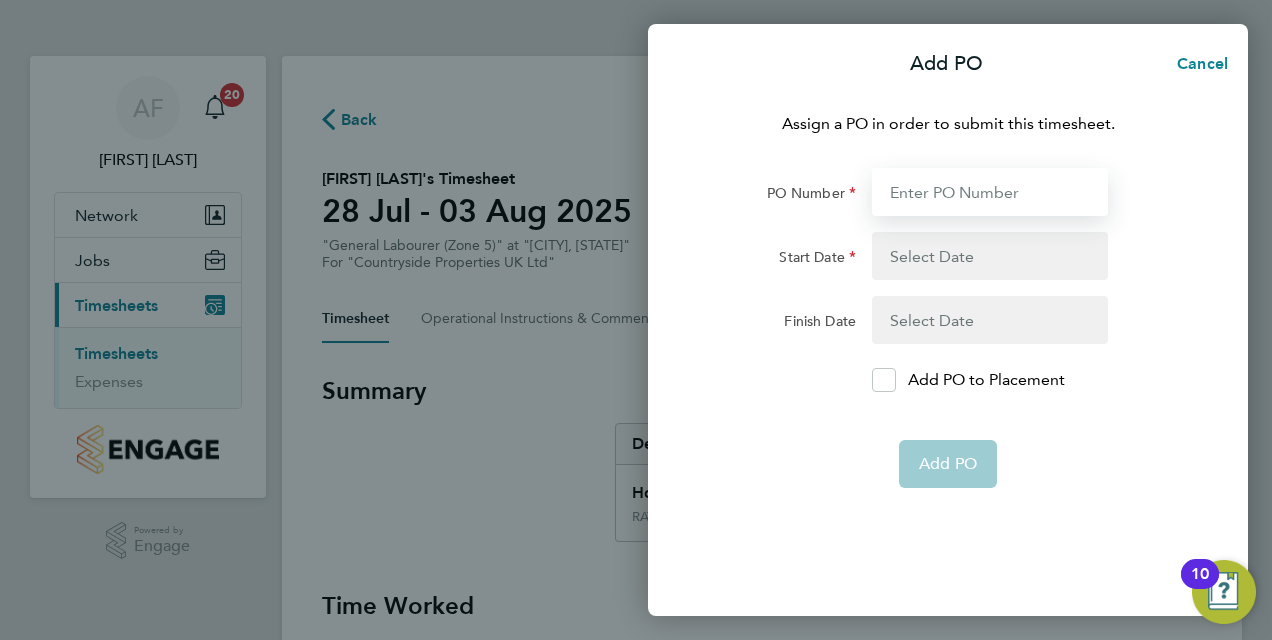 click on "PO Number" at bounding box center [990, 192] 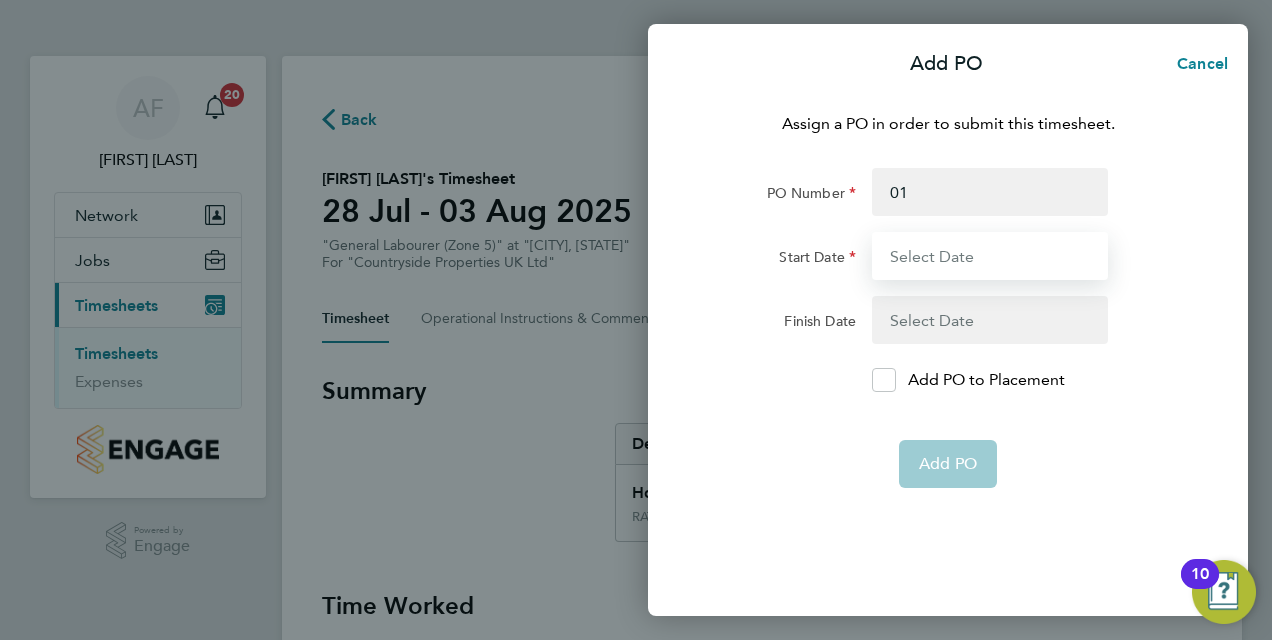 type on "[DATE]" 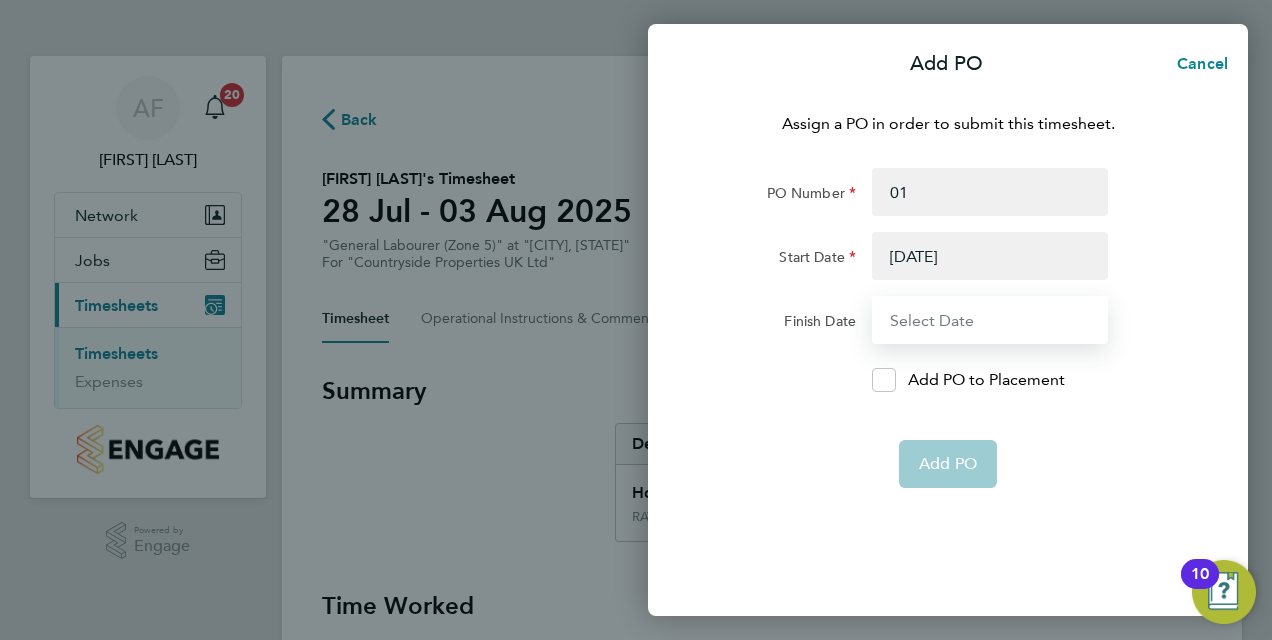 type on "03 Aug 25" 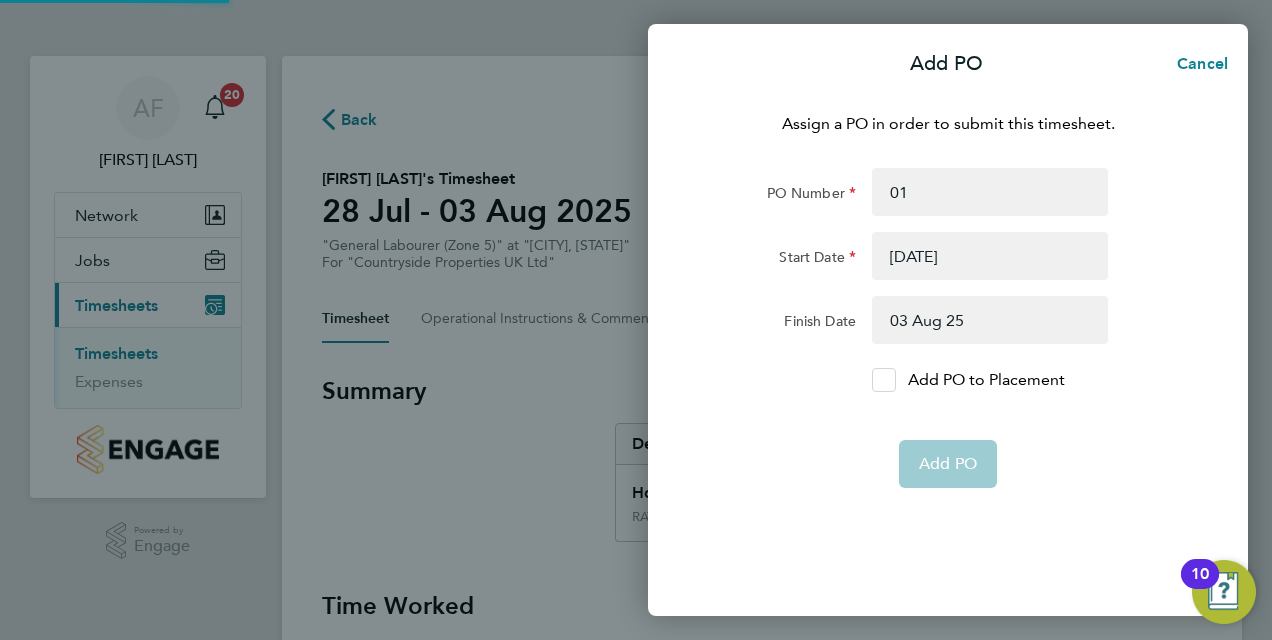 click 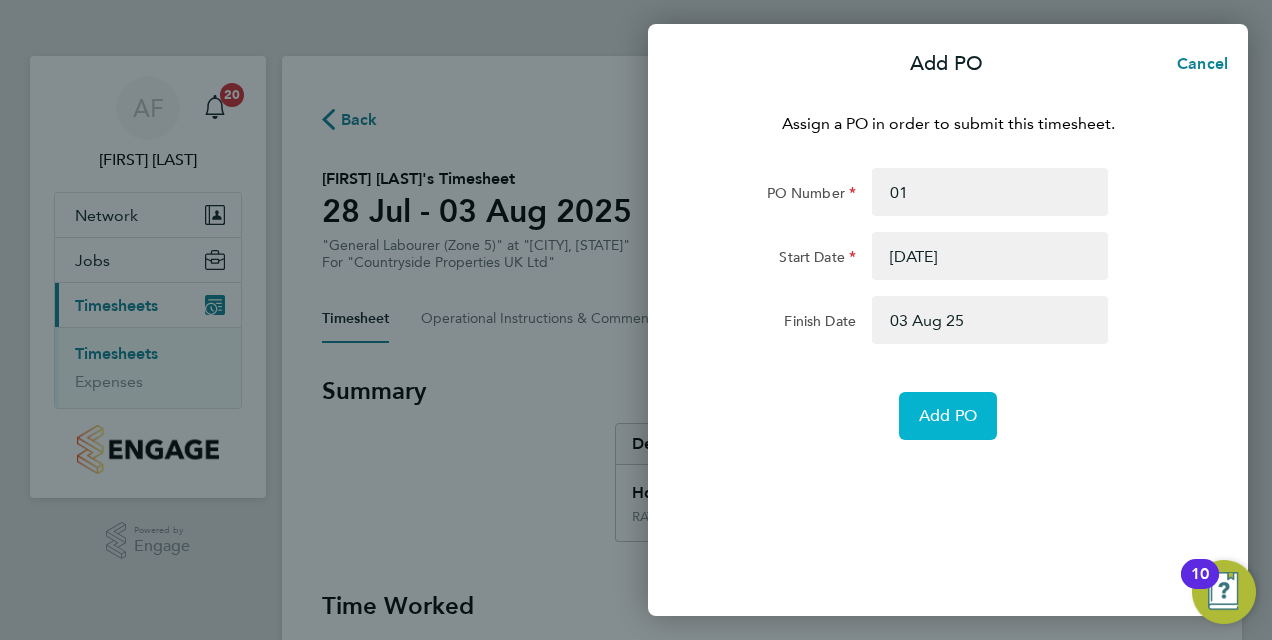 click on "Add PO" 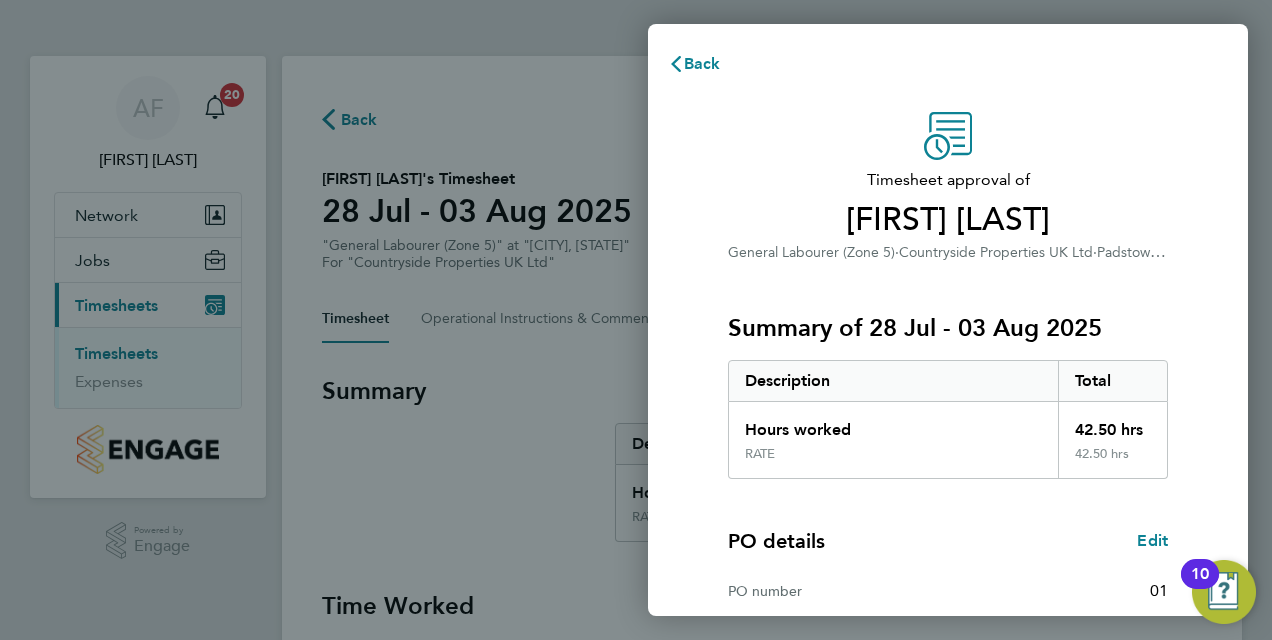 scroll, scrollTop: 316, scrollLeft: 0, axis: vertical 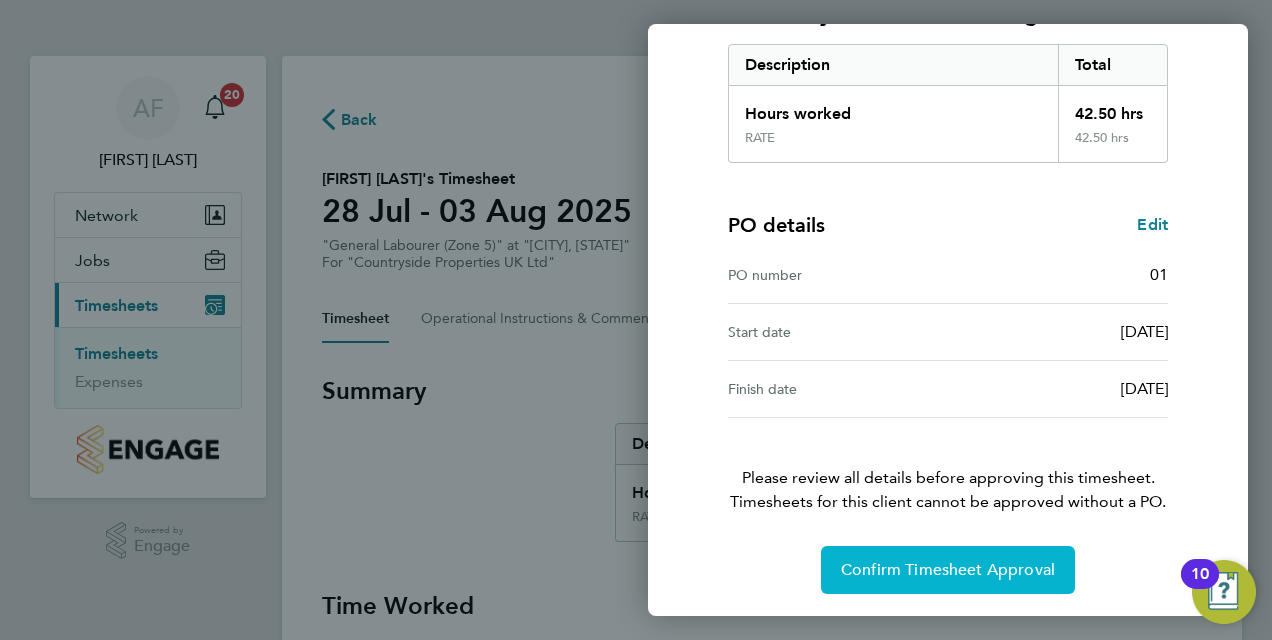 click on "Confirm Timesheet Approval" 